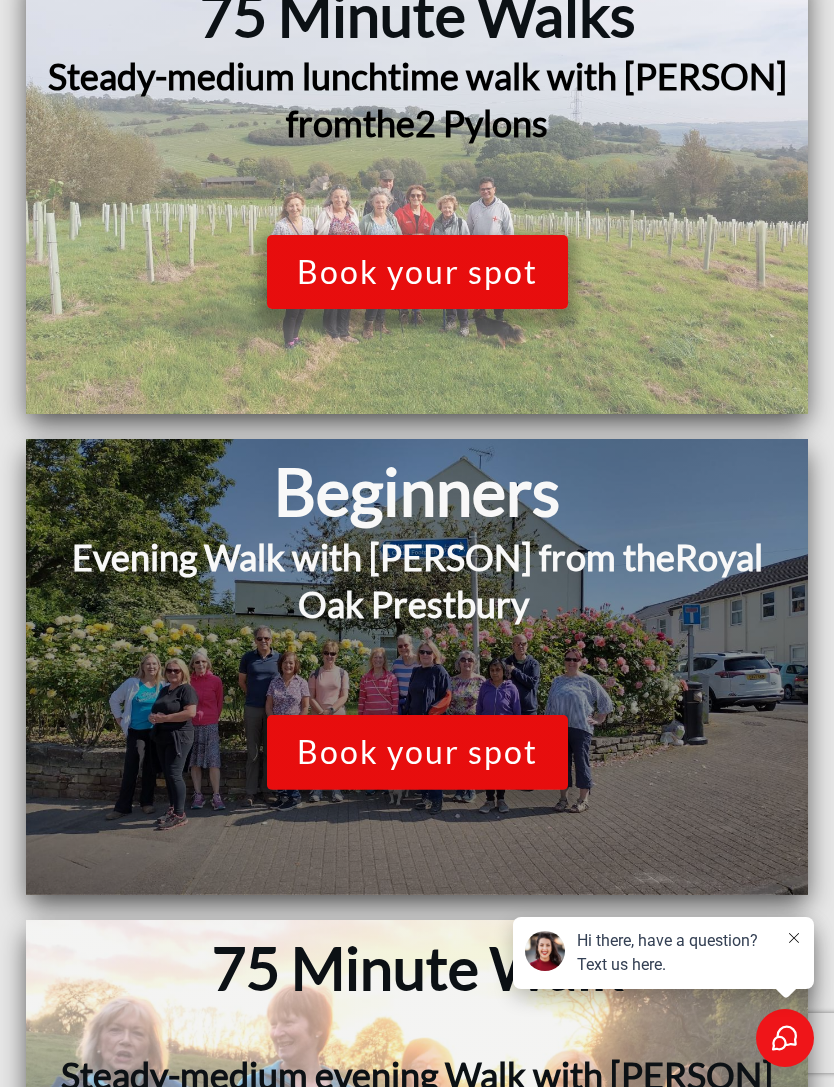 scroll, scrollTop: 5614, scrollLeft: 0, axis: vertical 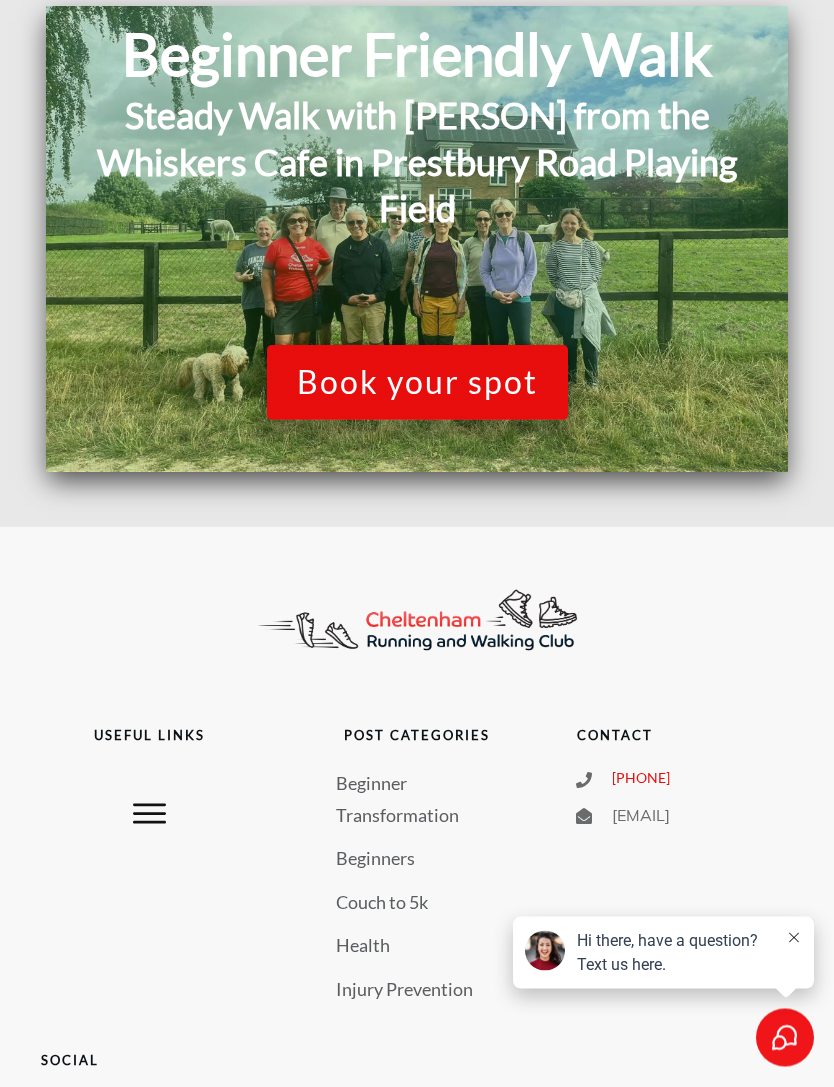 click on "Couch to 5k" at bounding box center [382, 904] 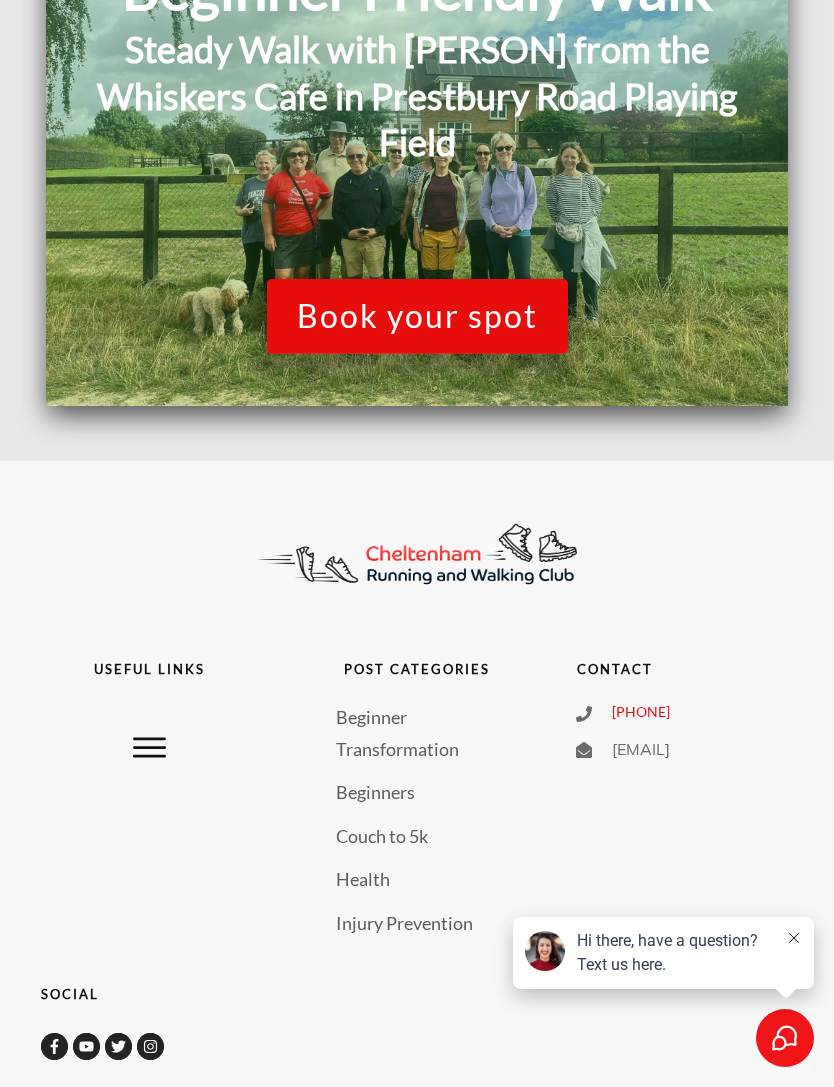 click on "Couch to 5k" at bounding box center [382, 837] 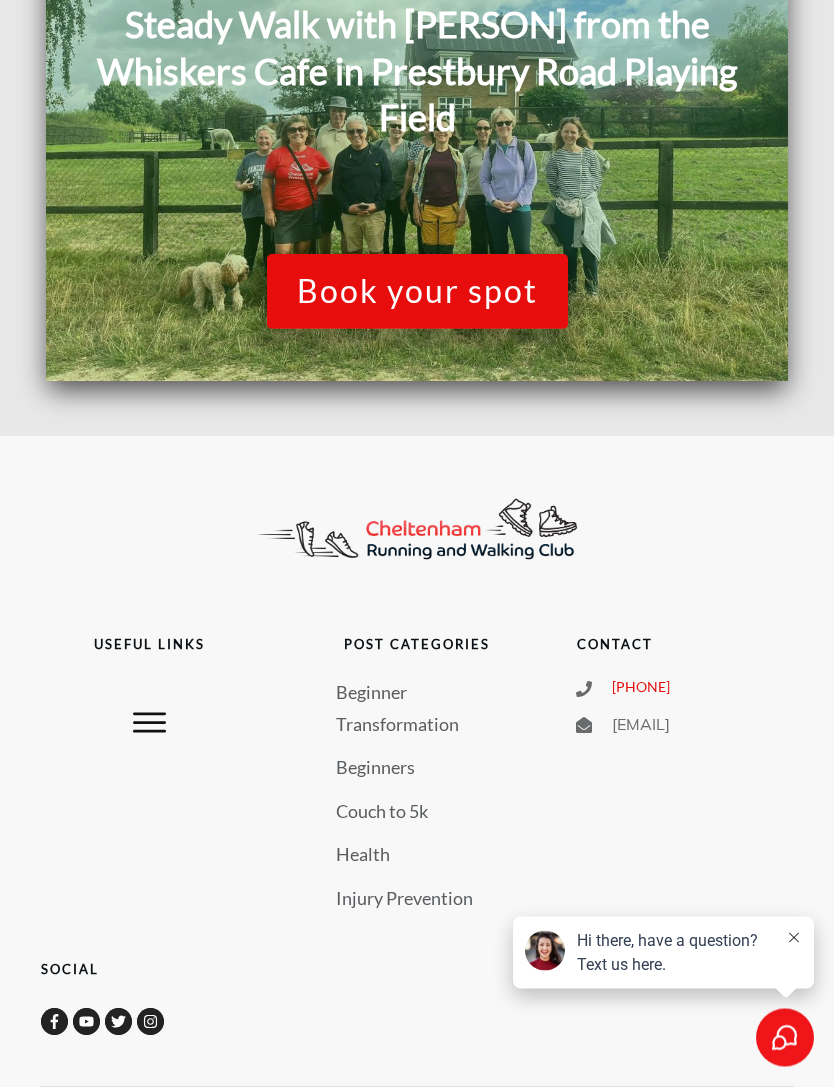 click 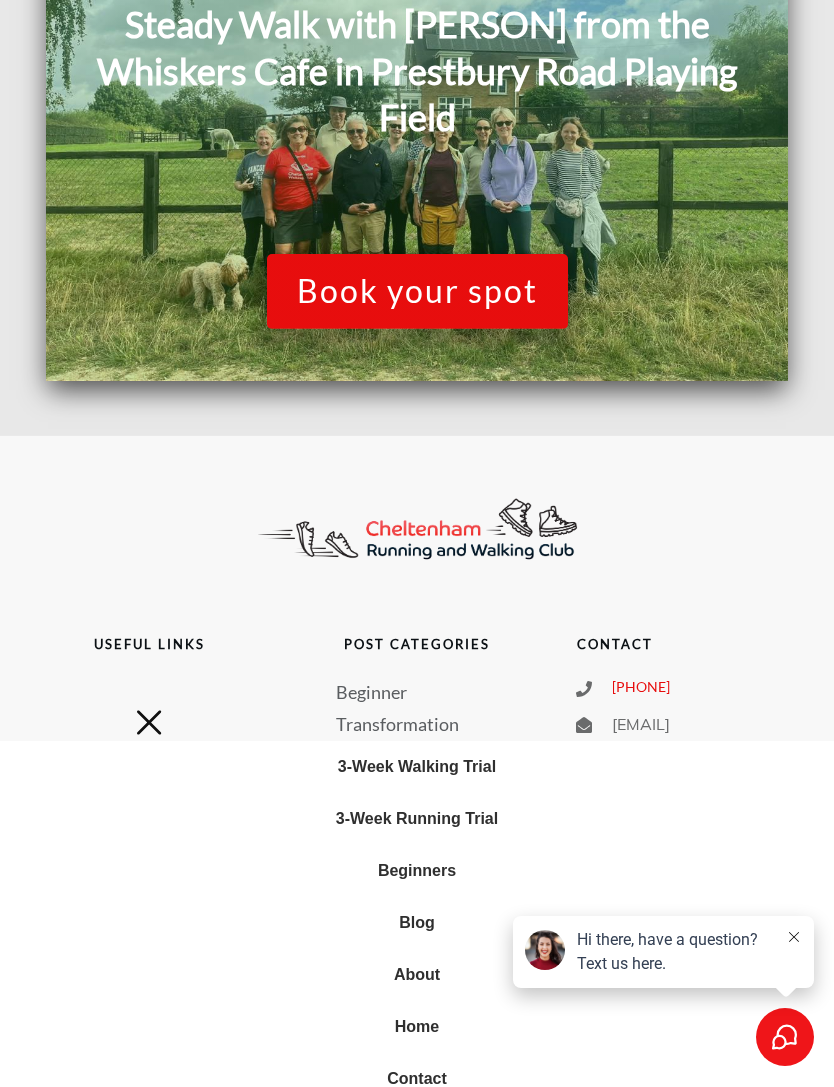 click 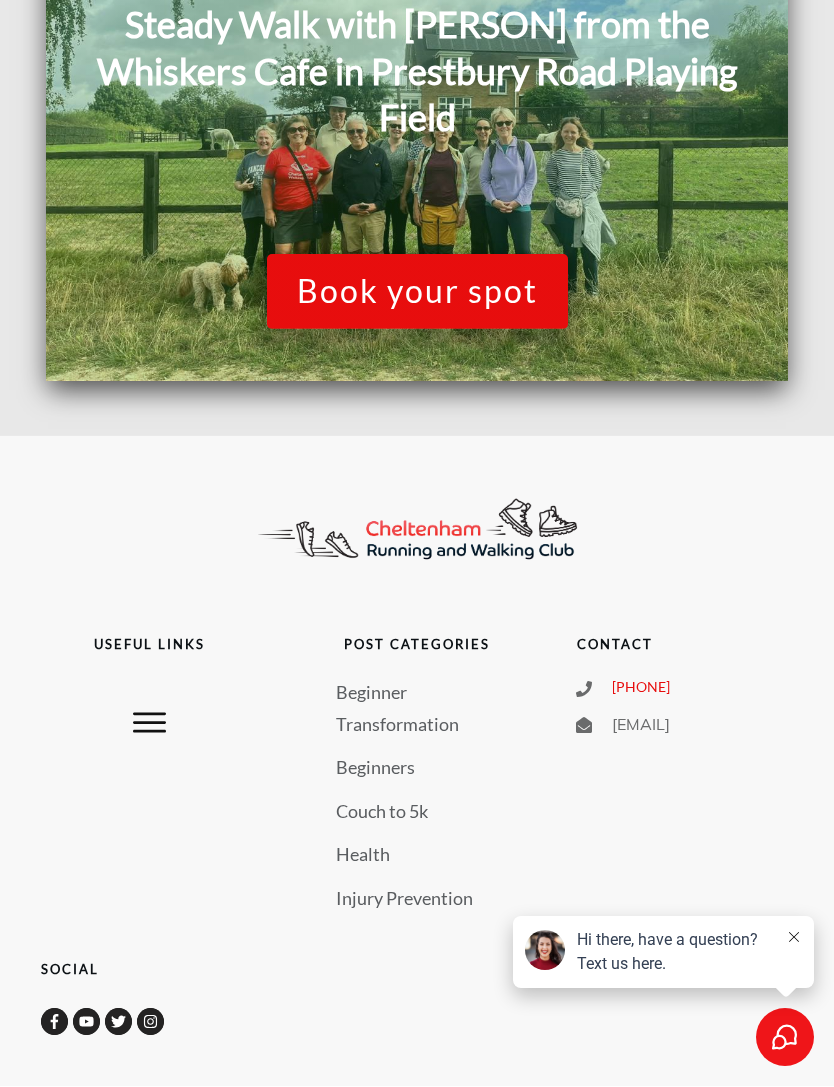 click 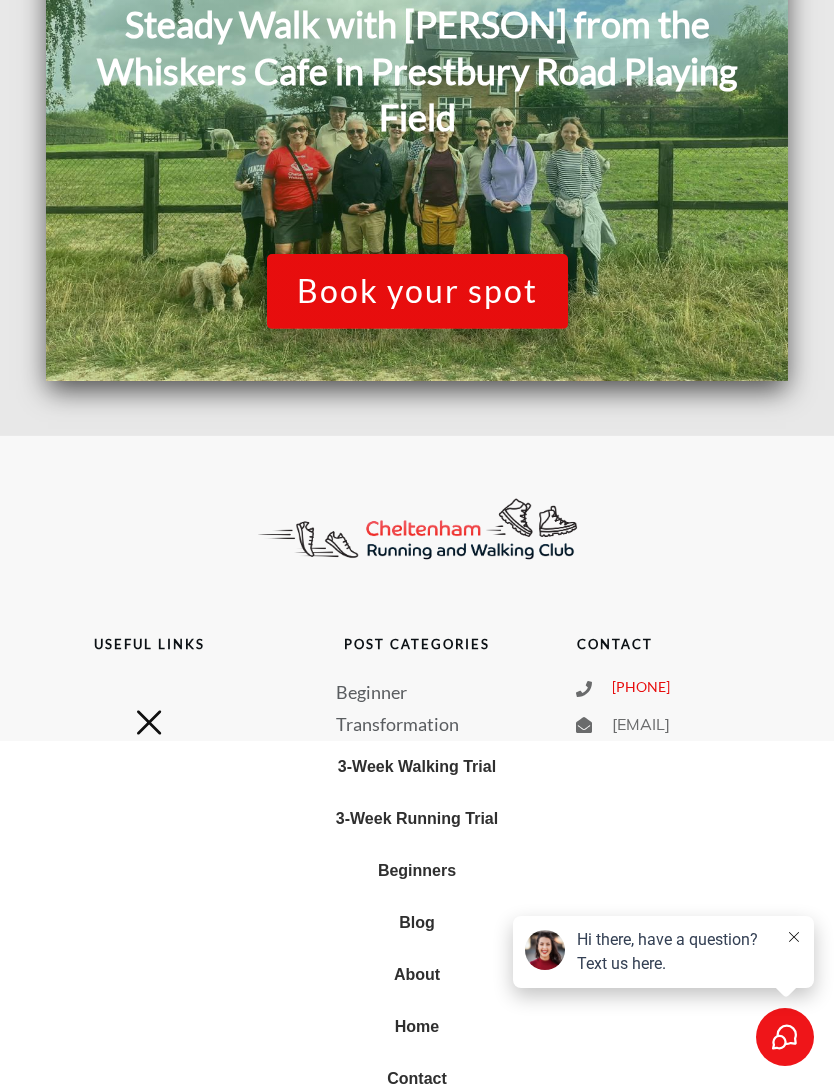 click on "3-Week Running Trial" at bounding box center [417, 820] 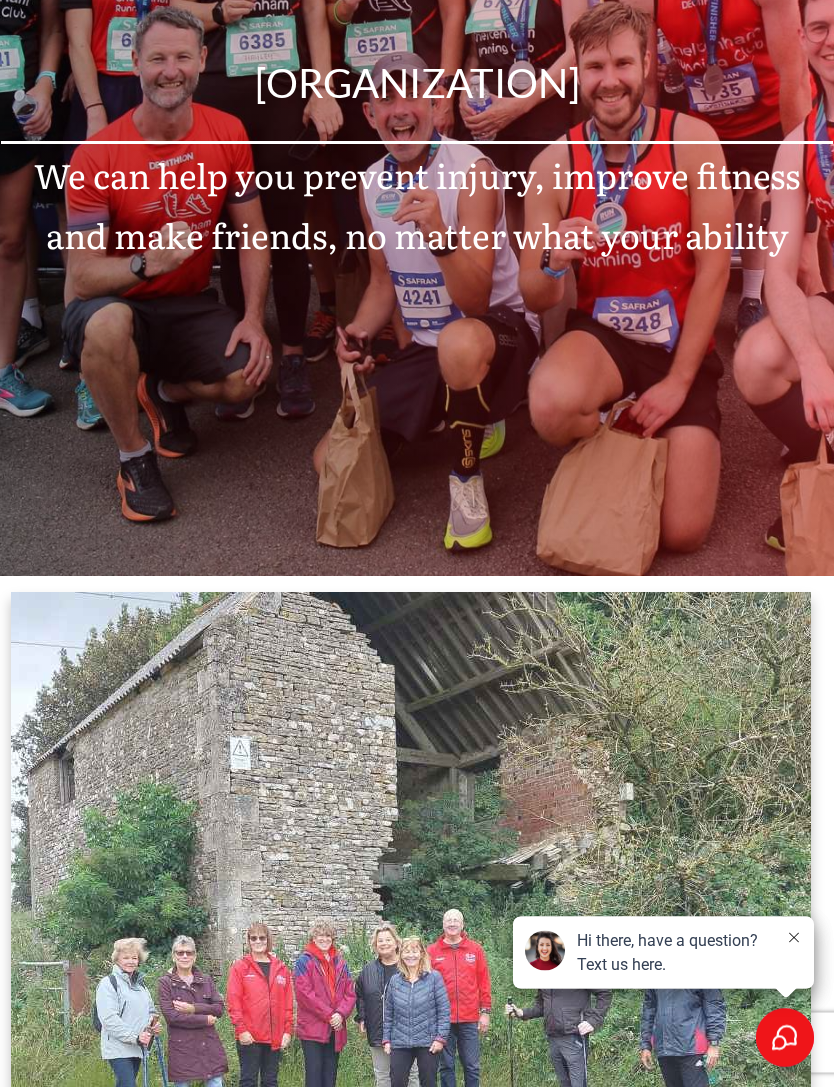 scroll, scrollTop: 0, scrollLeft: 0, axis: both 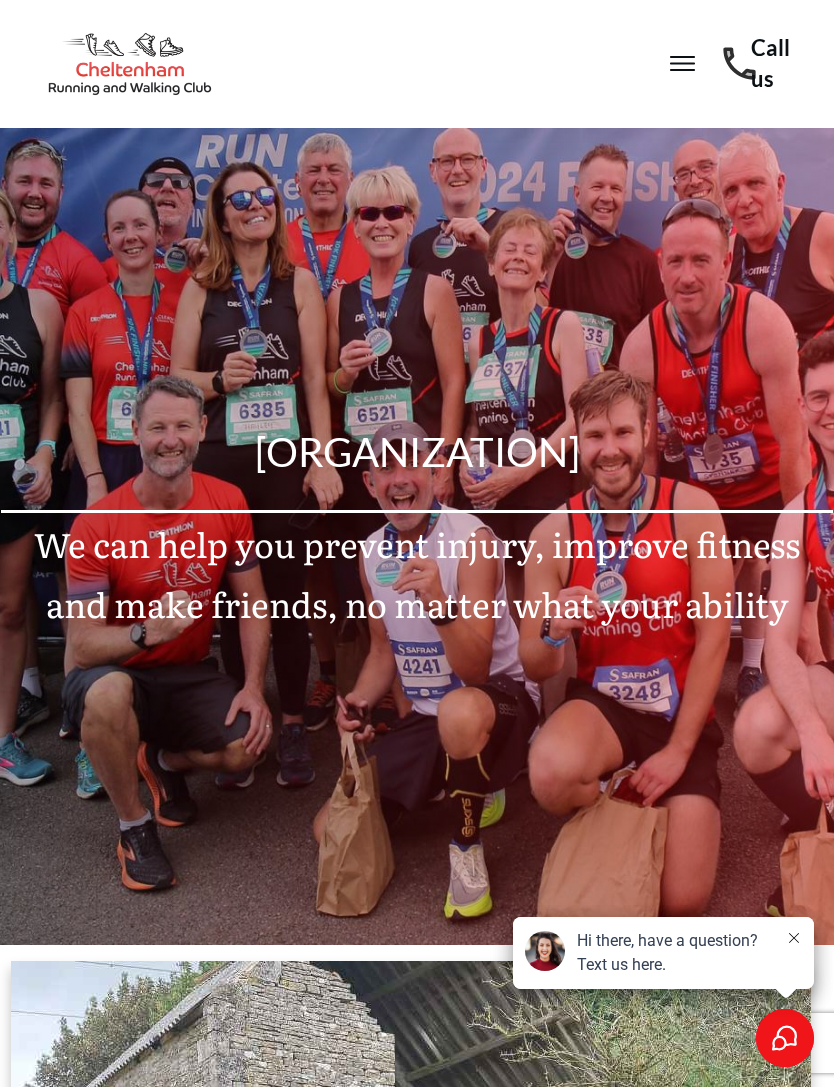 click on "We can help you prevent injury, improve fitness and make friends, no matter what your ability" at bounding box center (417, 584) 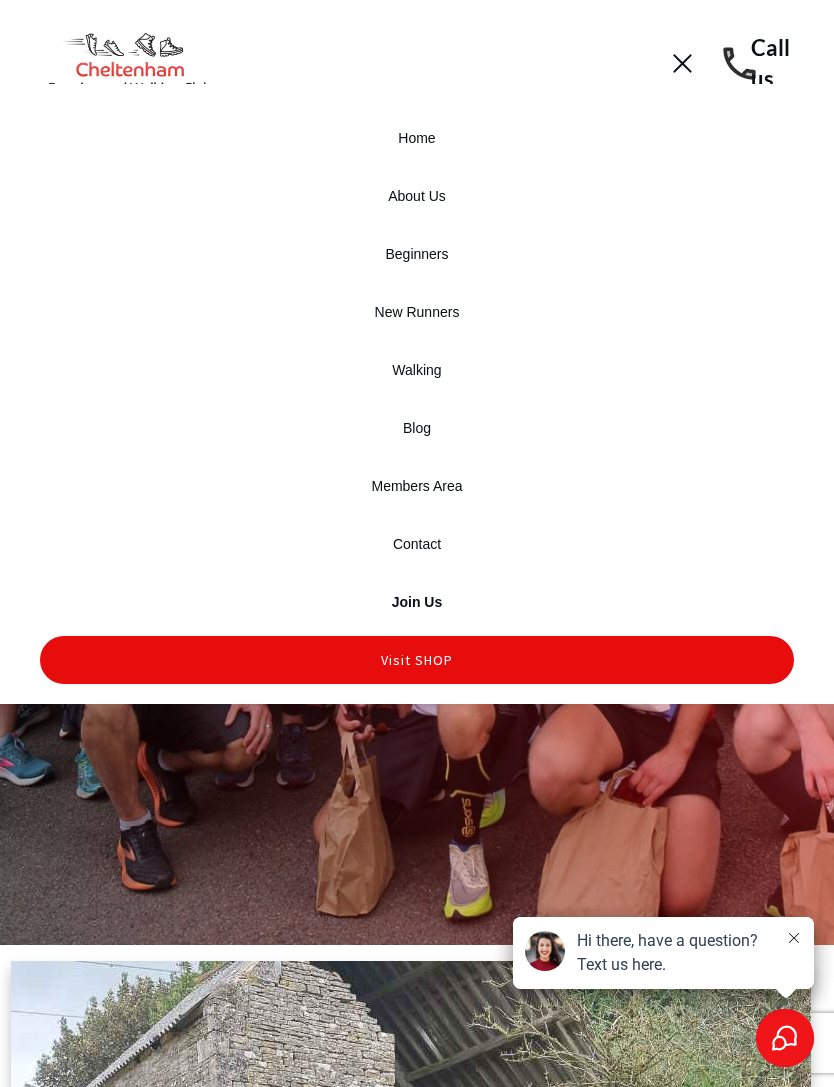 click on "New Runners" at bounding box center (417, 312) 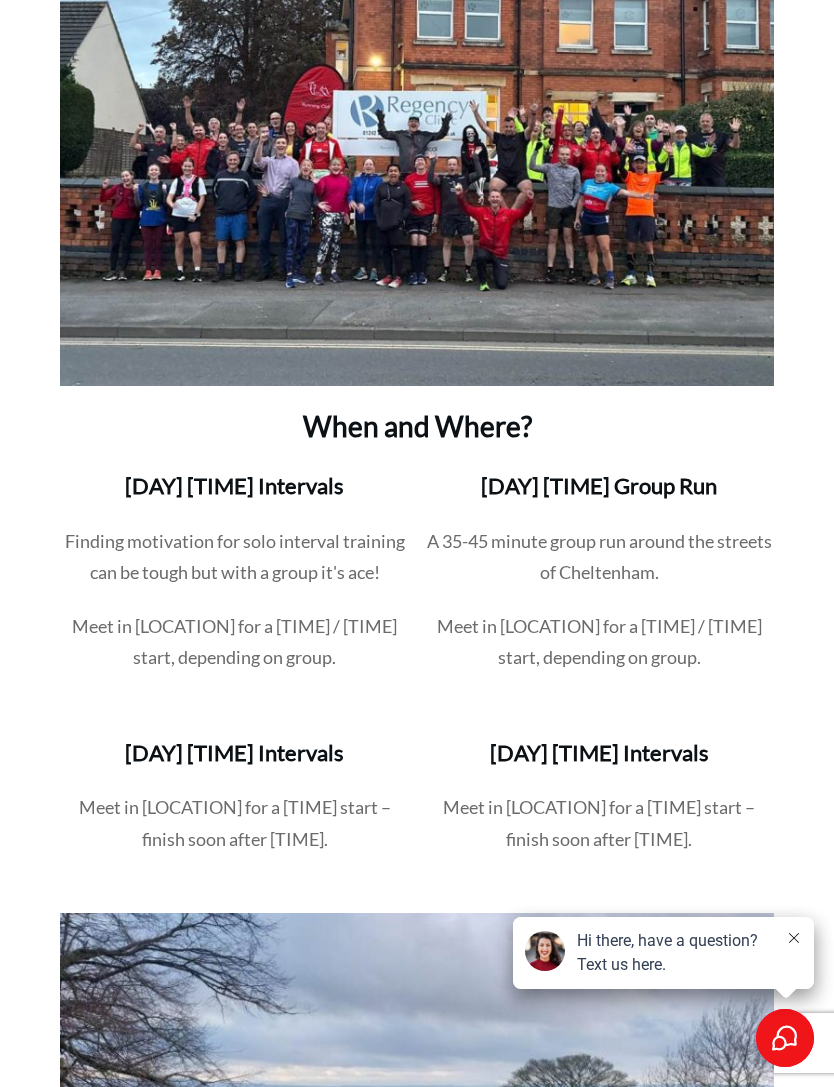 scroll, scrollTop: 2387, scrollLeft: 0, axis: vertical 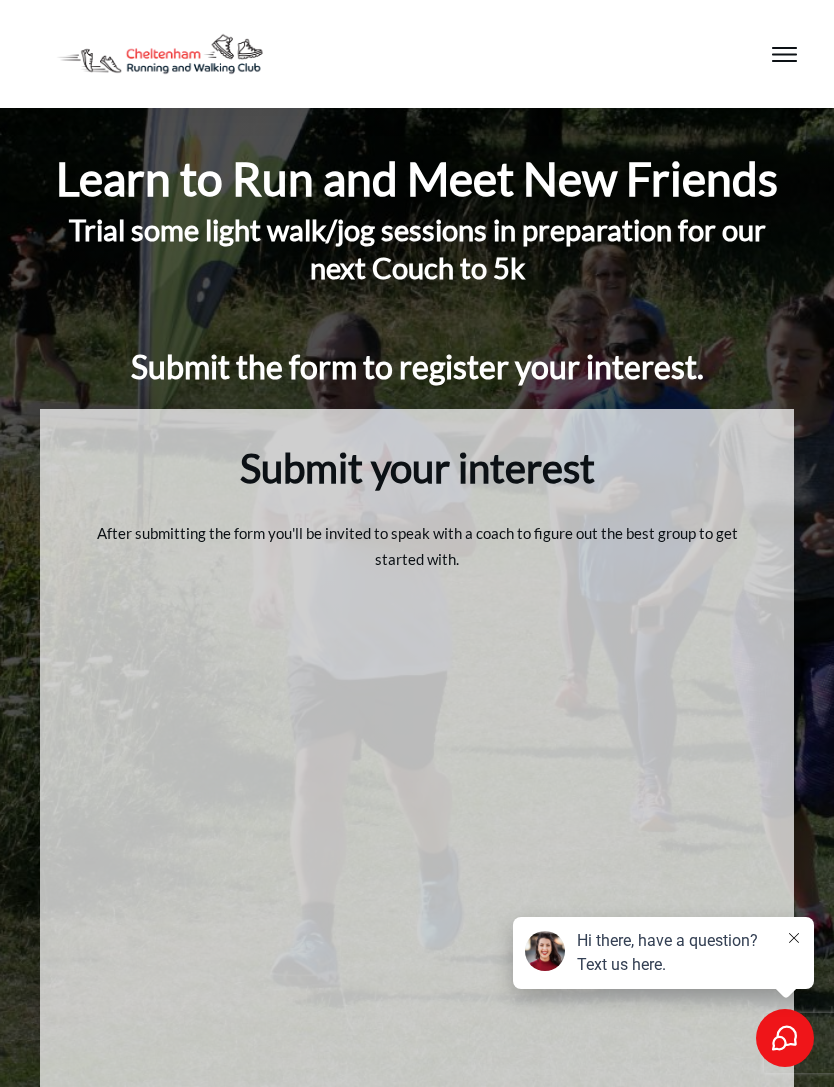 click 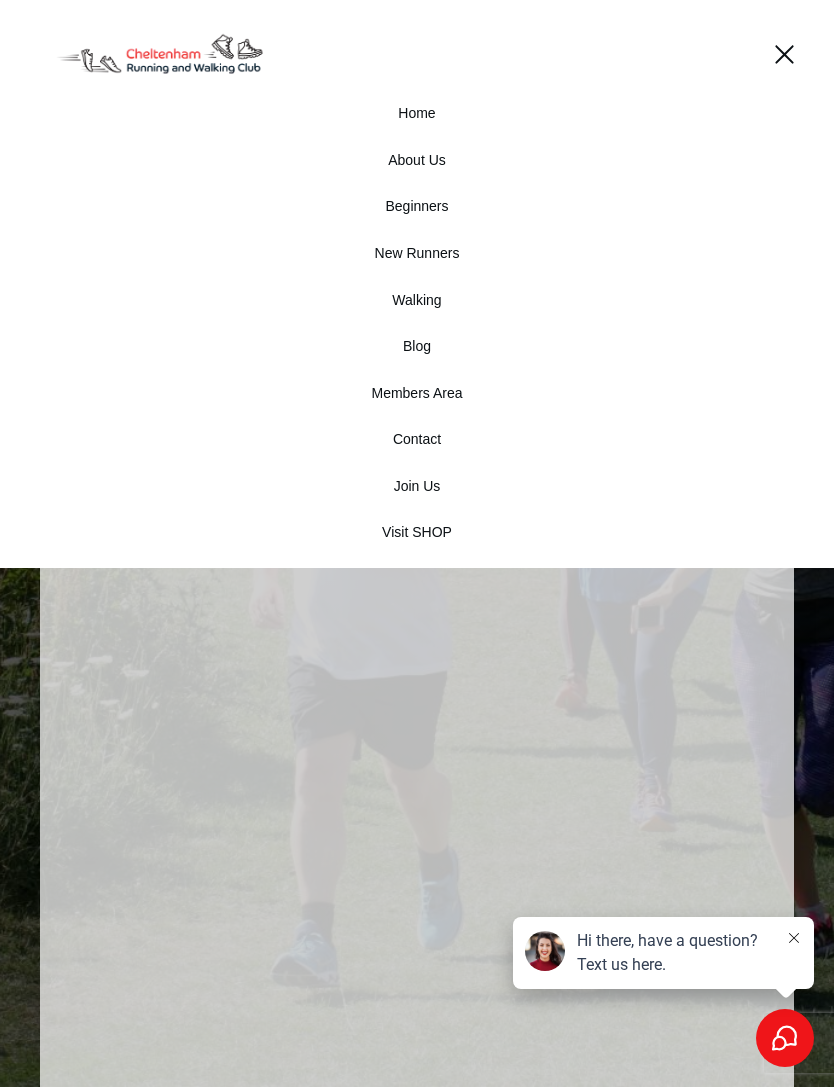click on "New Runners" at bounding box center [417, 254] 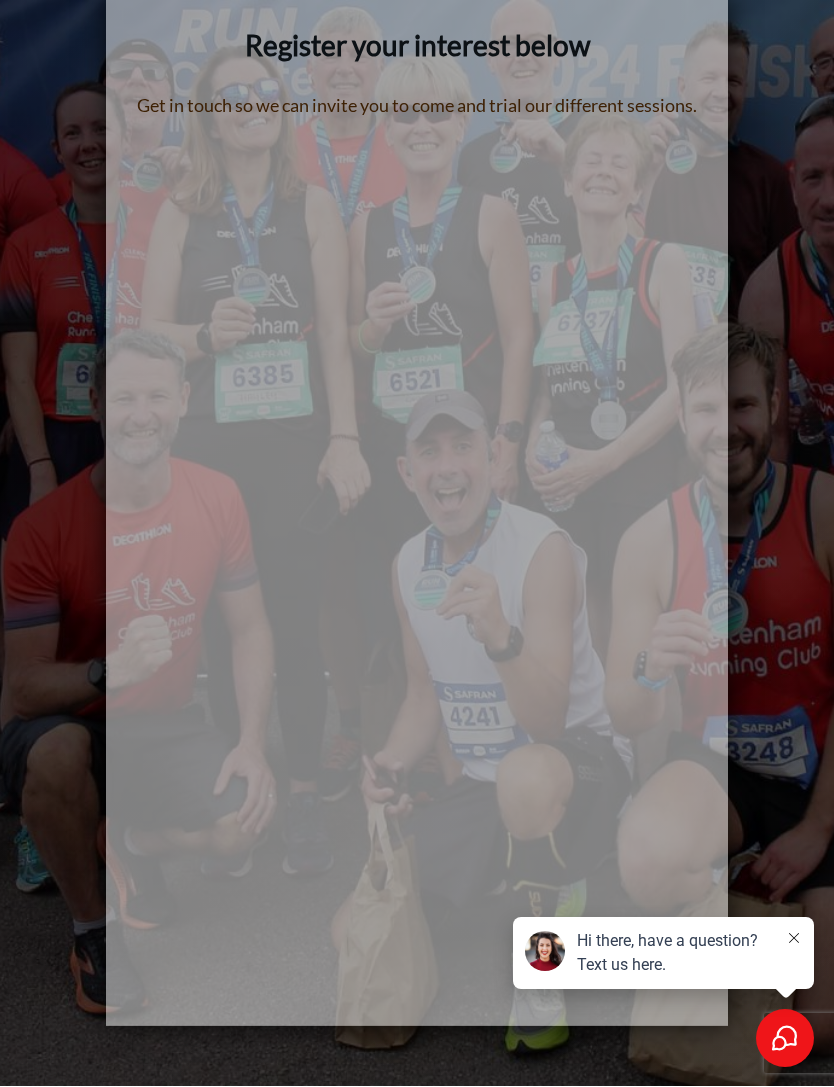 scroll, scrollTop: 0, scrollLeft: 0, axis: both 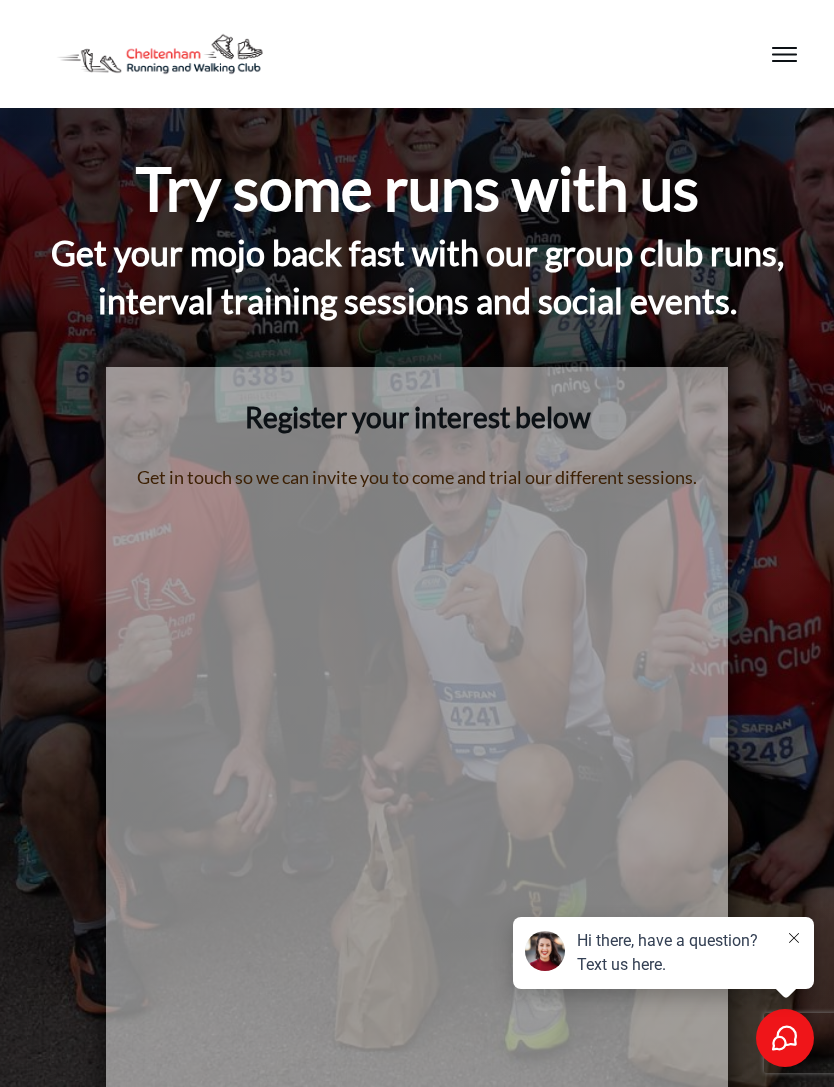 click at bounding box center [784, 54] 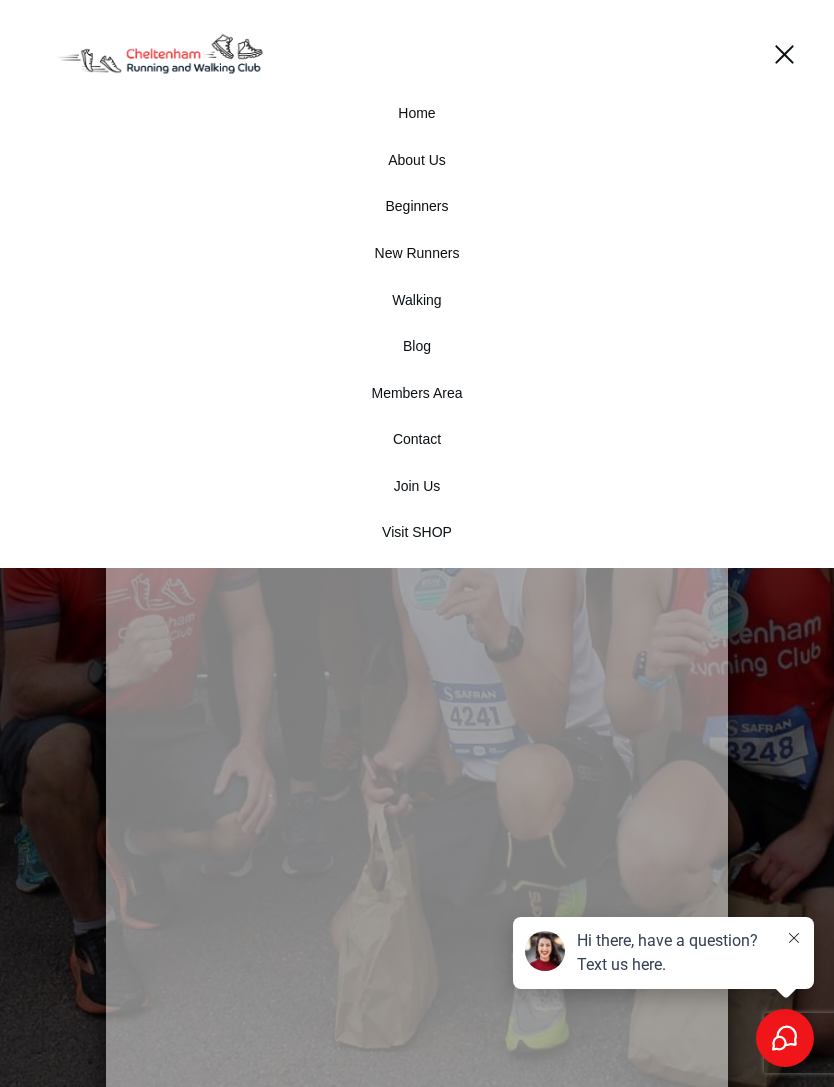click on "Beginners" at bounding box center (417, 207) 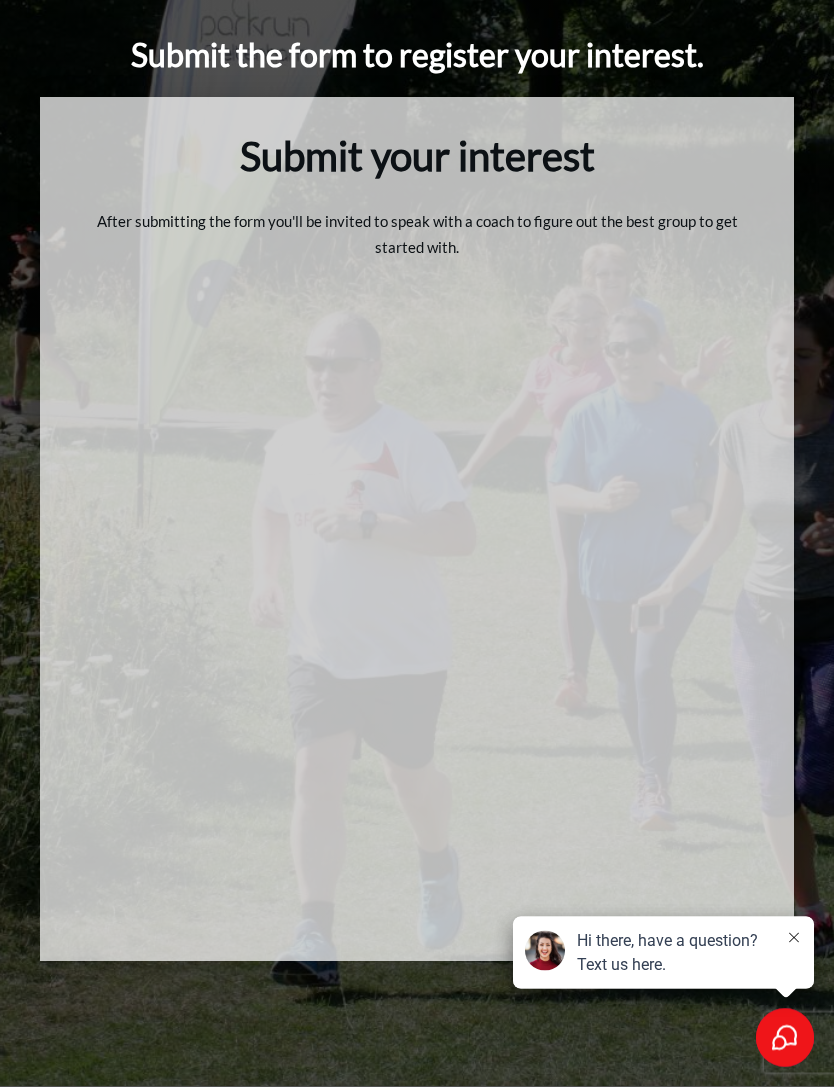 scroll, scrollTop: 0, scrollLeft: 0, axis: both 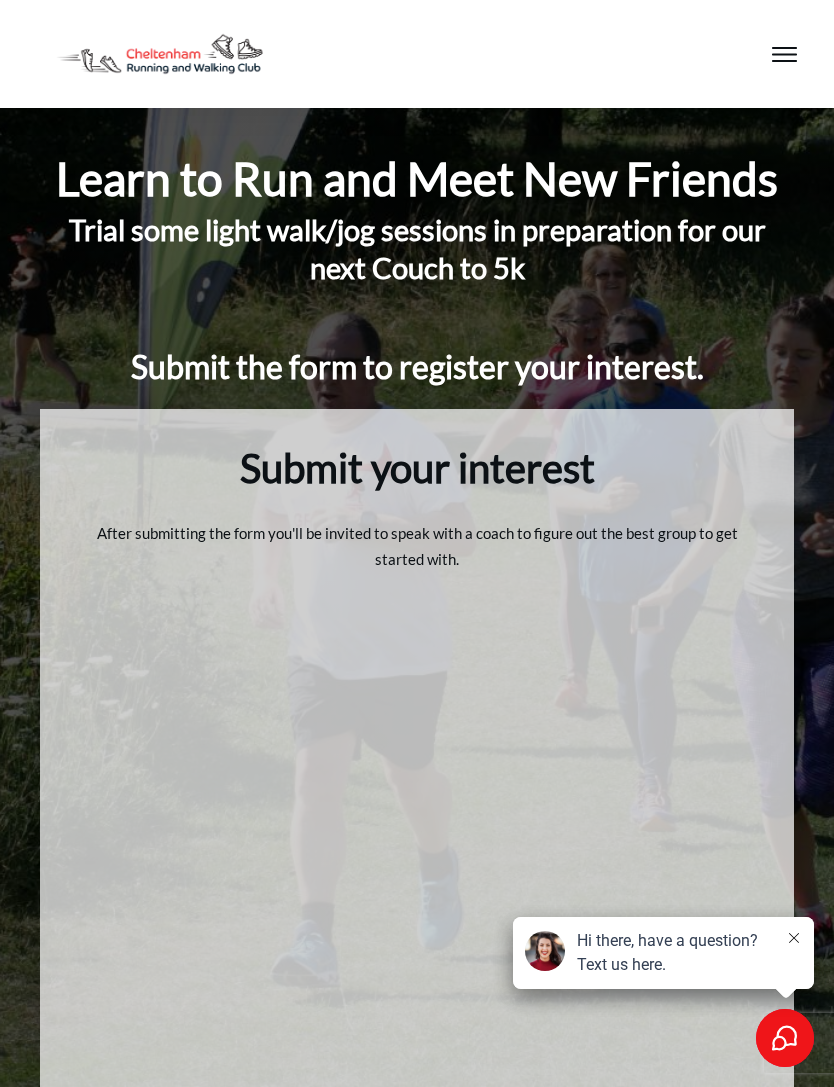 click 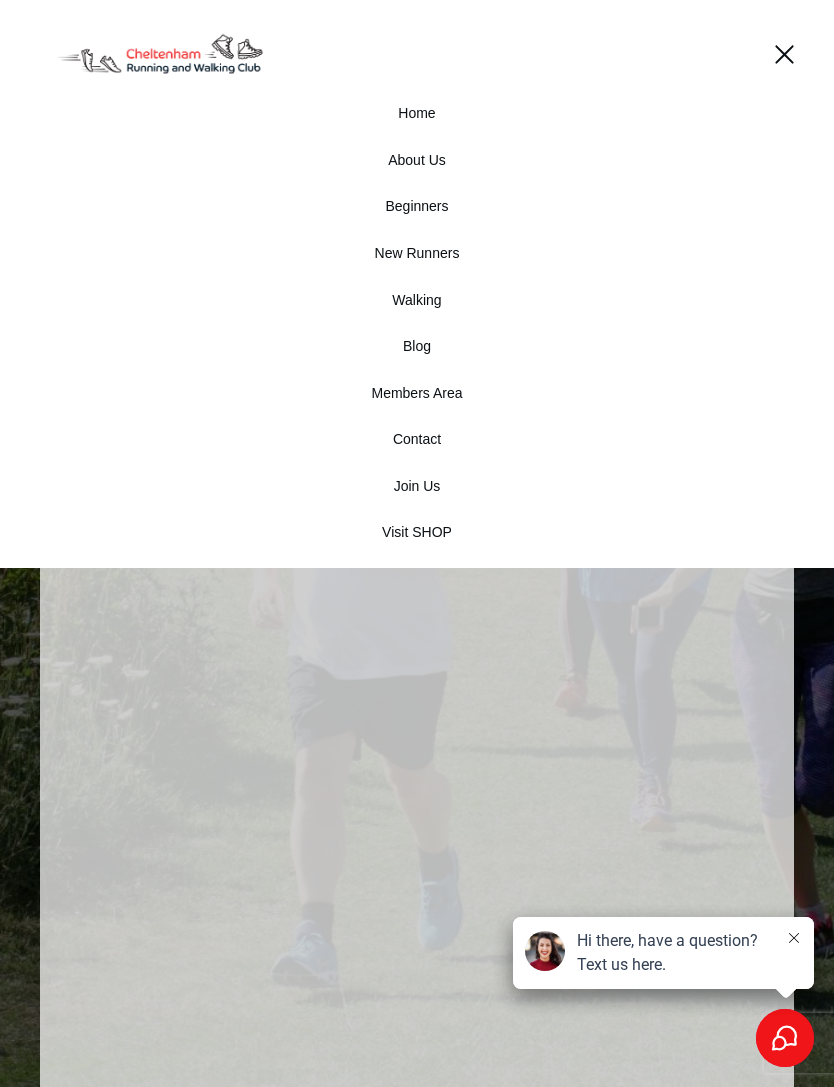 click on "Join Us" at bounding box center (417, 487) 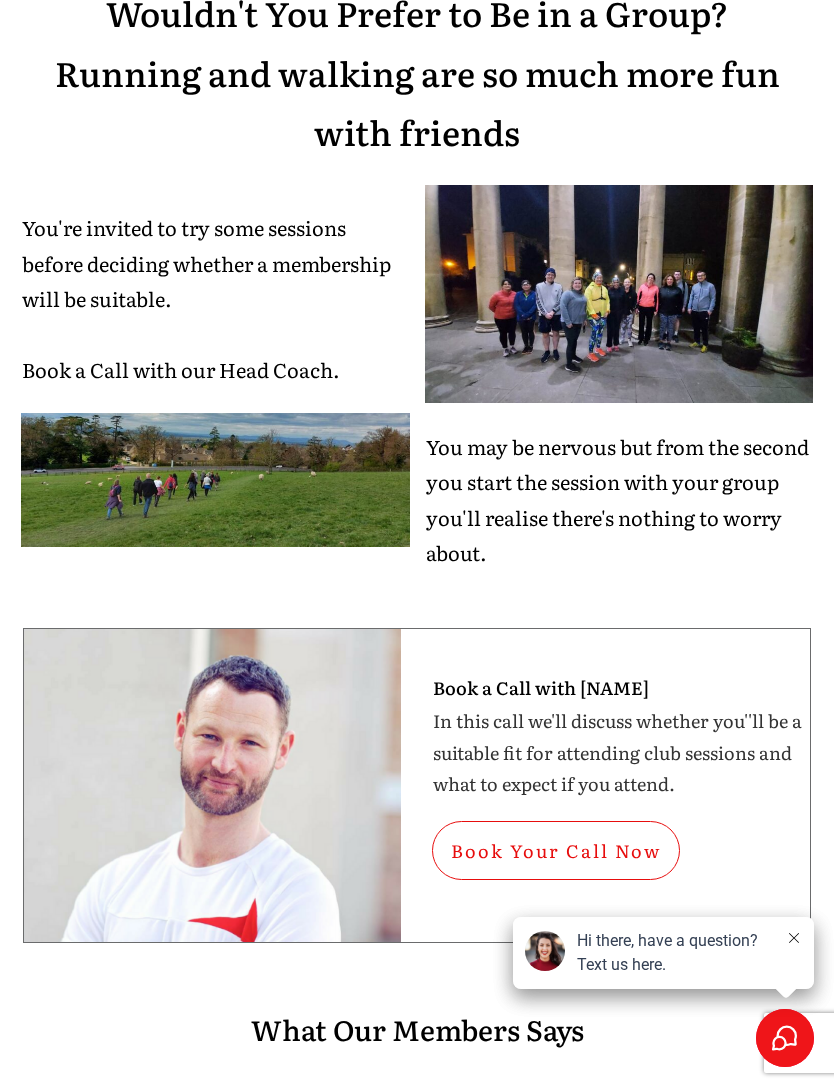 scroll, scrollTop: 0, scrollLeft: 0, axis: both 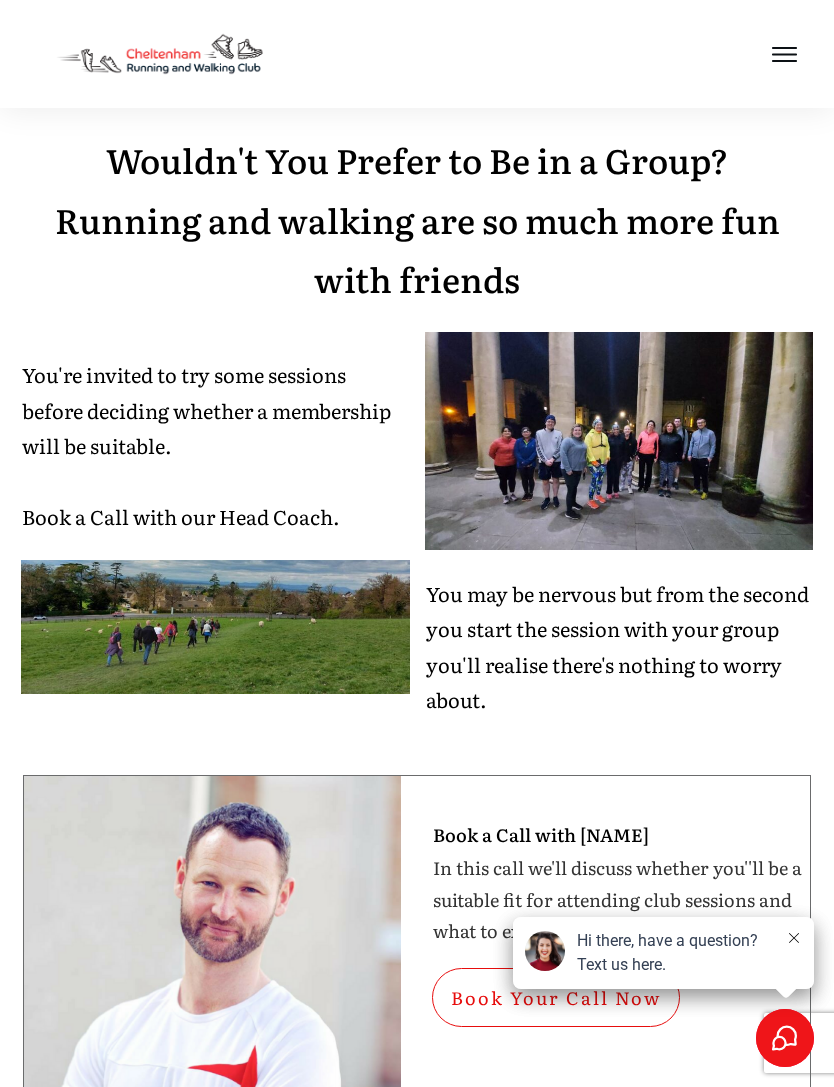 click at bounding box center [784, 54] 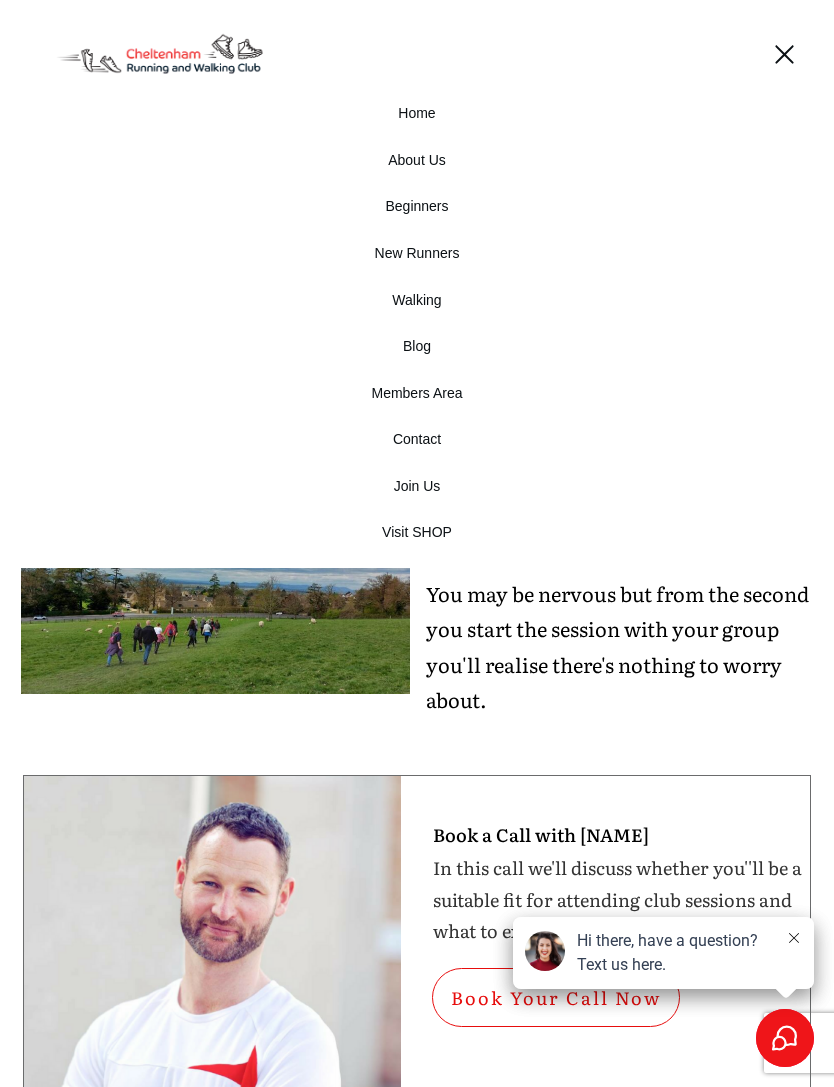 click on "Blog" at bounding box center [417, 347] 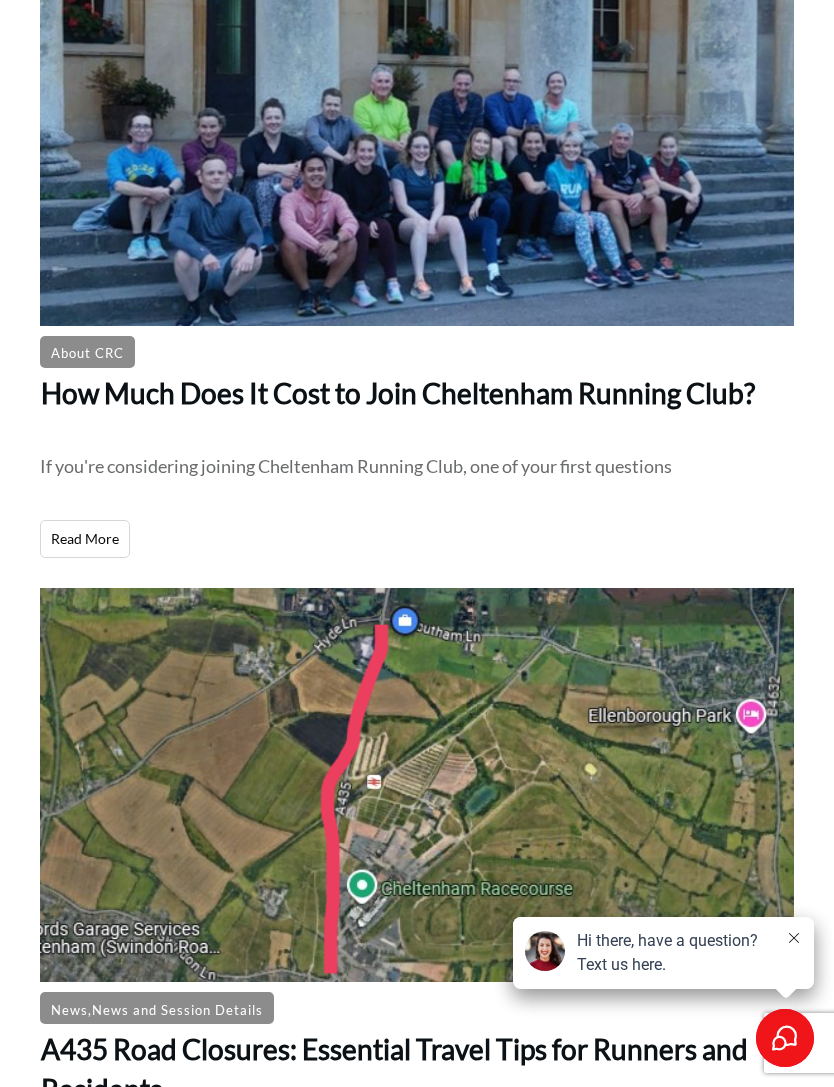scroll, scrollTop: 2714, scrollLeft: 0, axis: vertical 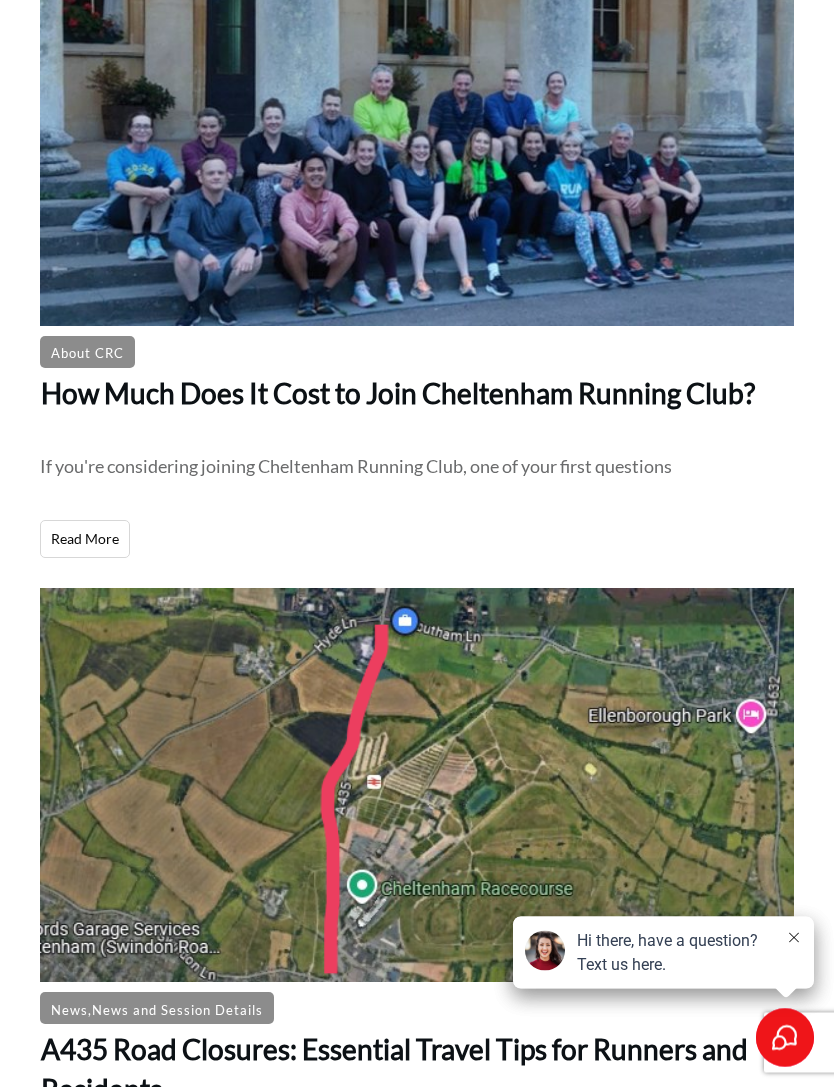 click on "About CRC" at bounding box center (417, 350) 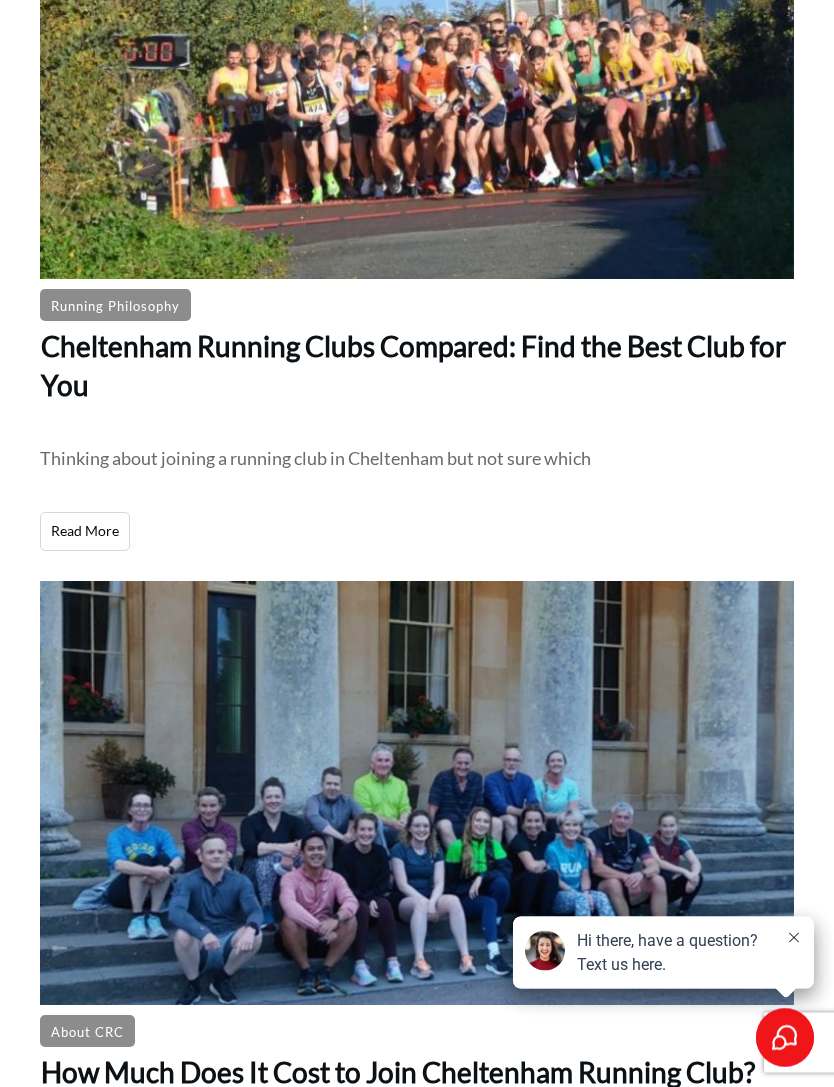 scroll, scrollTop: 1785, scrollLeft: 0, axis: vertical 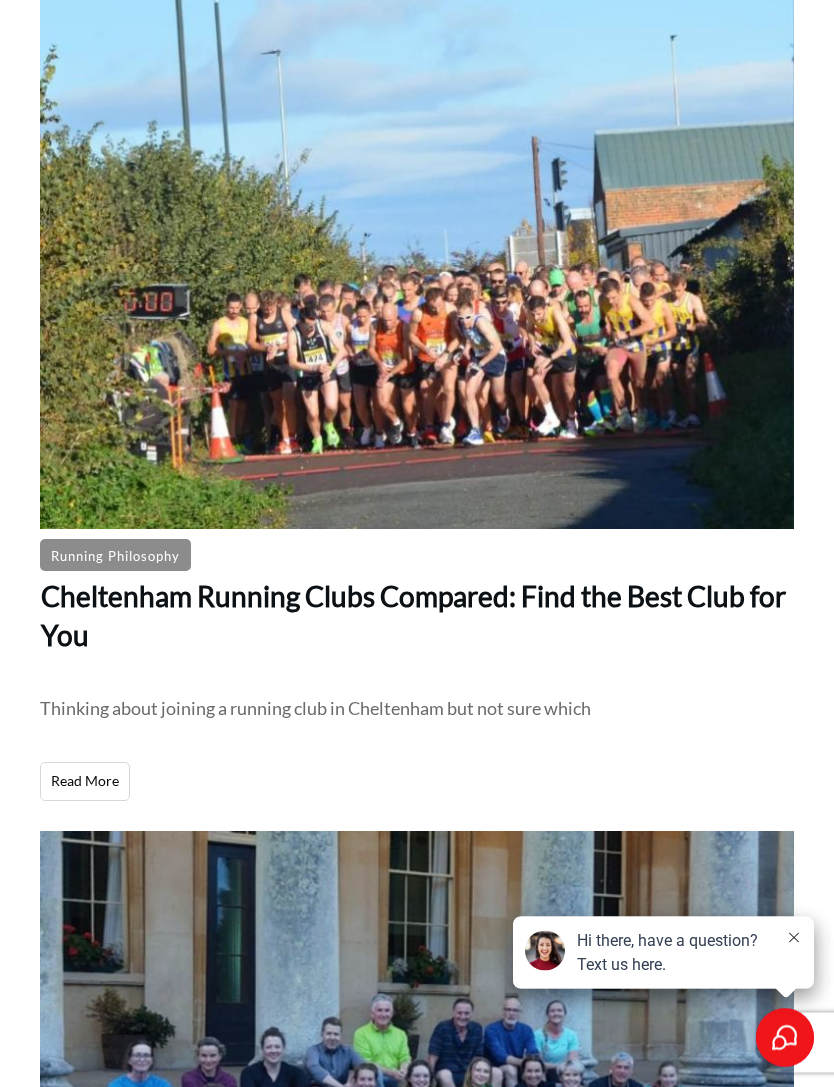 click on "Cheltenham Running Clubs Compared: Find the Best Club for You" at bounding box center [413, 616] 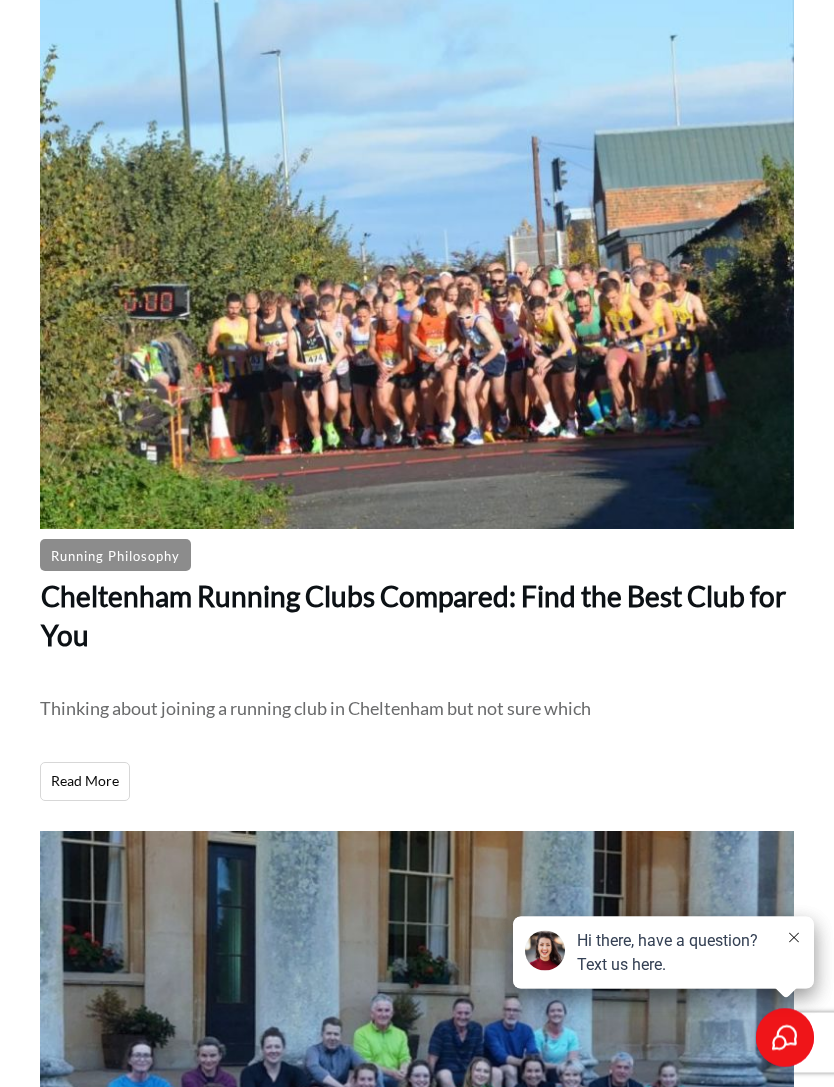 scroll, scrollTop: 1786, scrollLeft: 0, axis: vertical 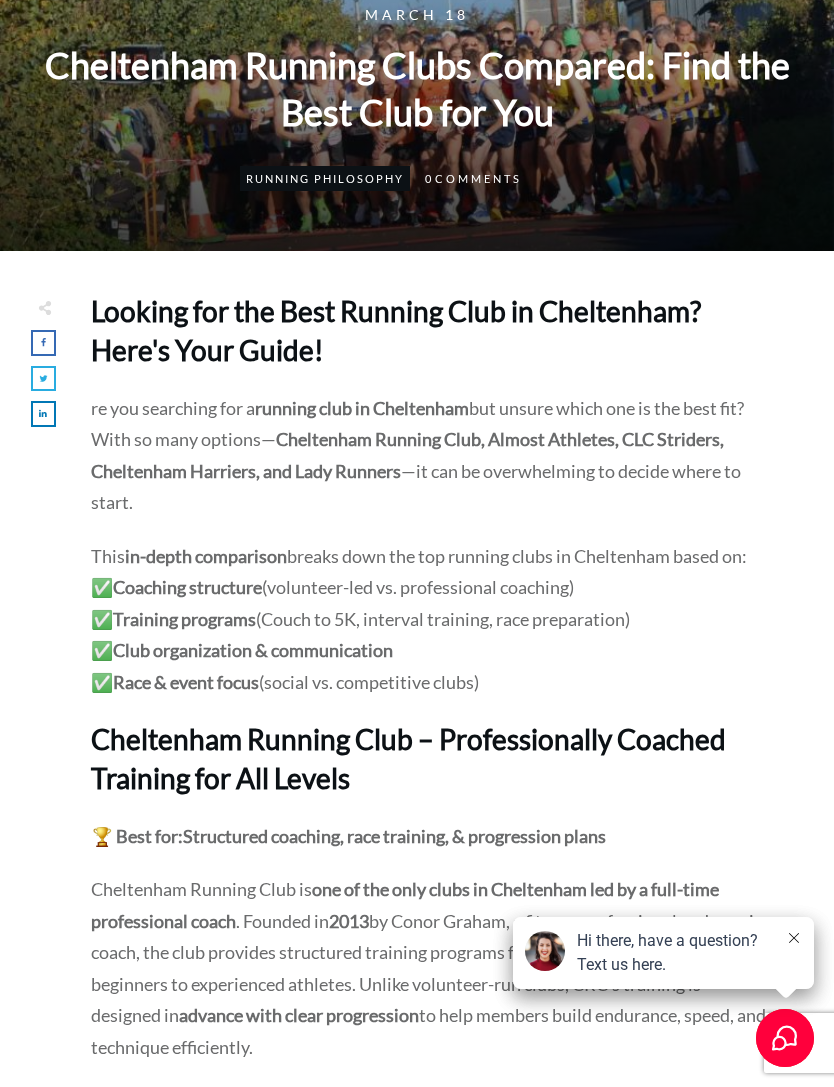 click at bounding box center [794, 939] 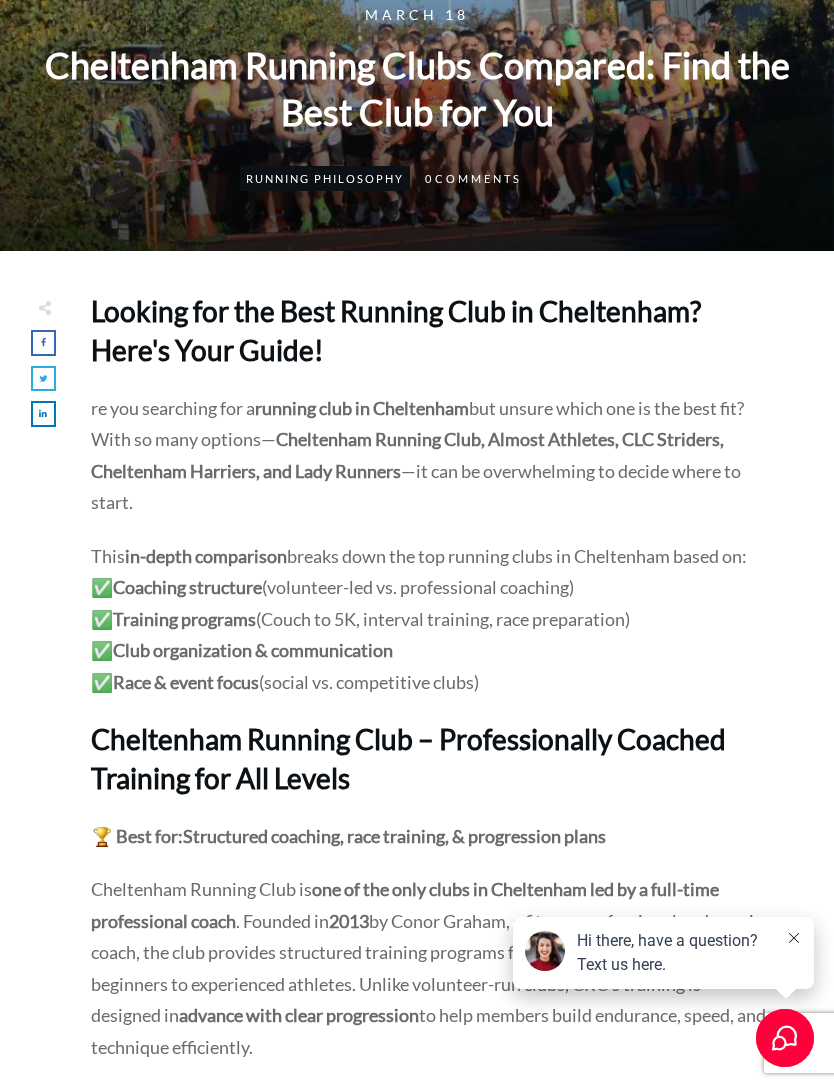 click at bounding box center (794, 939) 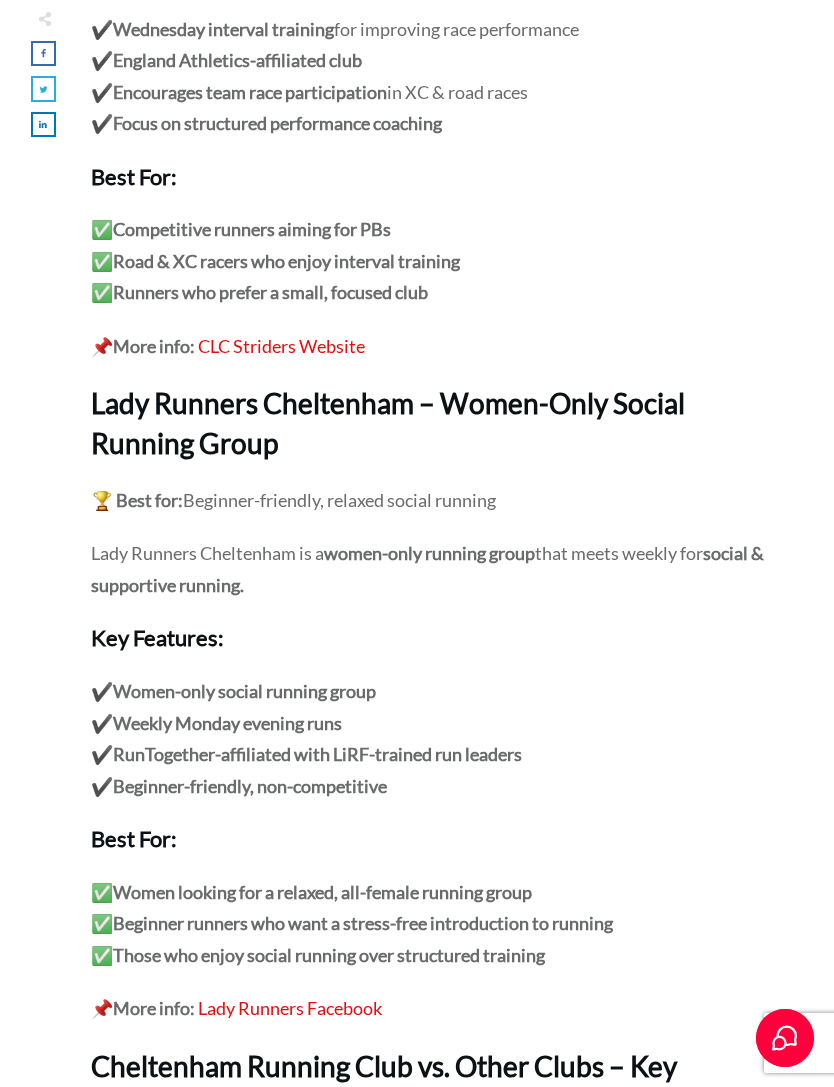 scroll, scrollTop: 3642, scrollLeft: 0, axis: vertical 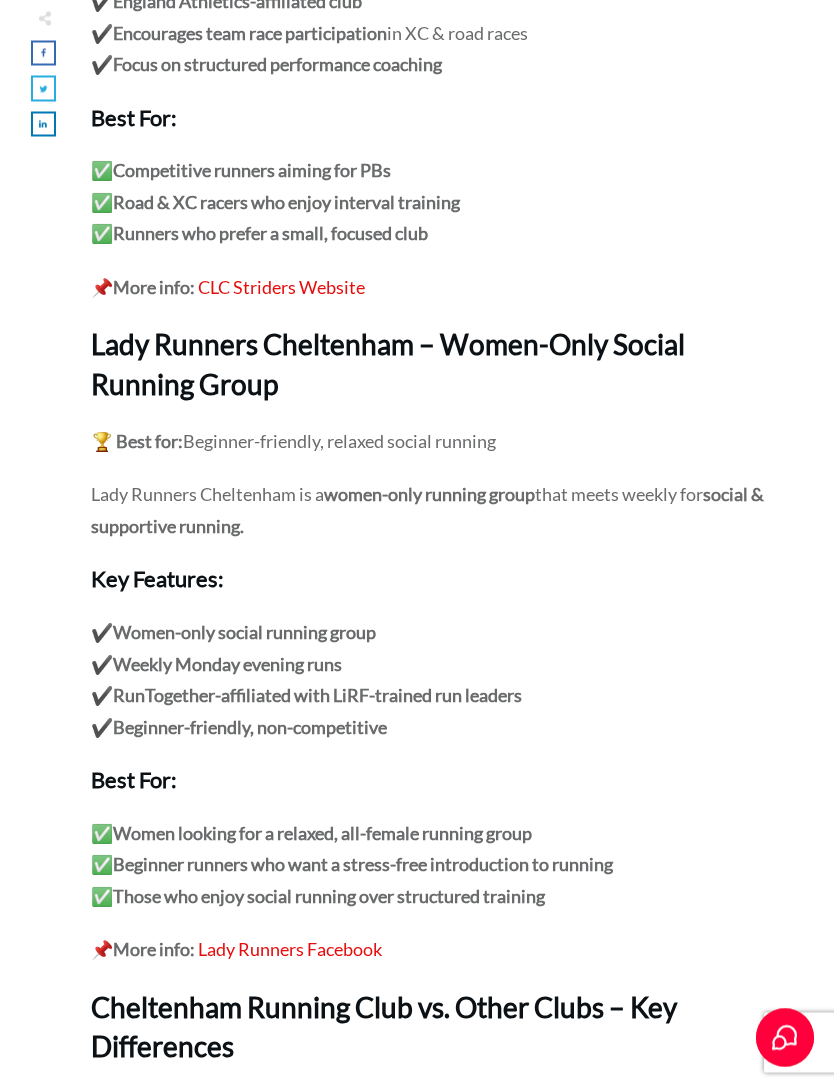 click on "Lady Runners Cheltenham is a  women-only running group  that meets weekly for  social & supportive running." at bounding box center (432, 522) 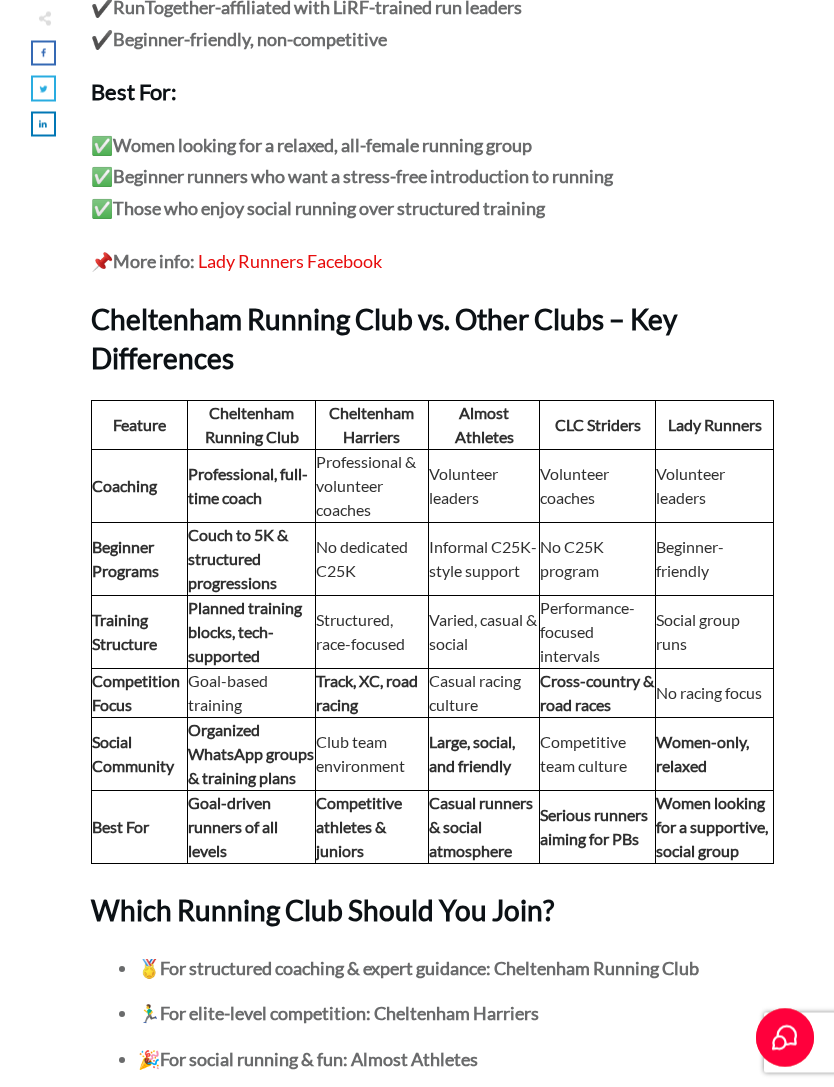 scroll, scrollTop: 4352, scrollLeft: 0, axis: vertical 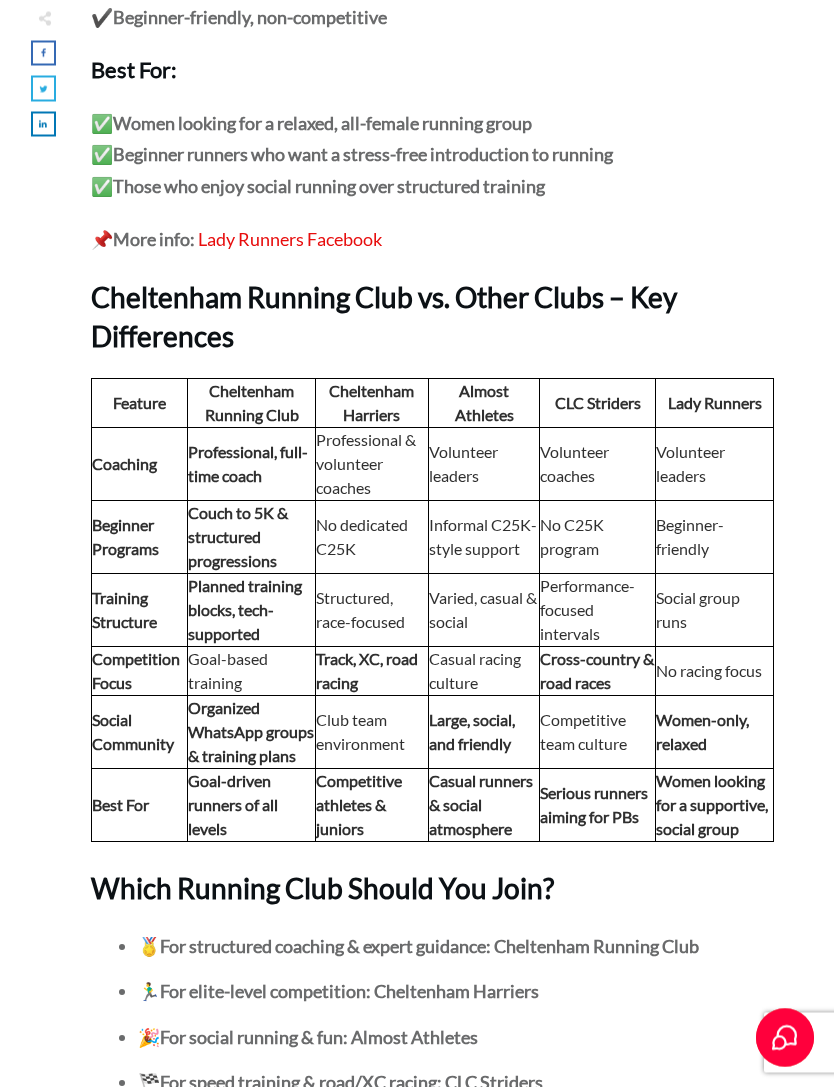 click on "Looking for the Best Running Club in Cheltenham? Here's Your Guide! re you searching for a  running club in [CITY] but unsure which one is the best fit? With so many options— Cheltenham Running Club, Almost Athletes, CLC Striders, Cheltenham Harriers, and Lady Runners —it can be overwhelming to decide where to start. This  in-depth comparison  breaks down the top running clubs in Cheltenham based on: ✅  Coaching structure  (volunteer-led vs. professional coaching) ✅  Training programs  (Couch to 5K, interval training, race preparation) ✅  Club organization & communication ✅  Race & event focus  (social vs. competitive clubs) Cheltenham Running Club – Professionally Coached Training for All Levels 🏆 Best for:  Structured coaching, race training, & progression plans Cheltenham Running Club is  one of the only clubs in Cheltenham led by a full-time professional coach . Founded in  2013 advance with clear progression  to help members build endurance, speed, and technique efficiently. ✅" at bounding box center (417, -939) 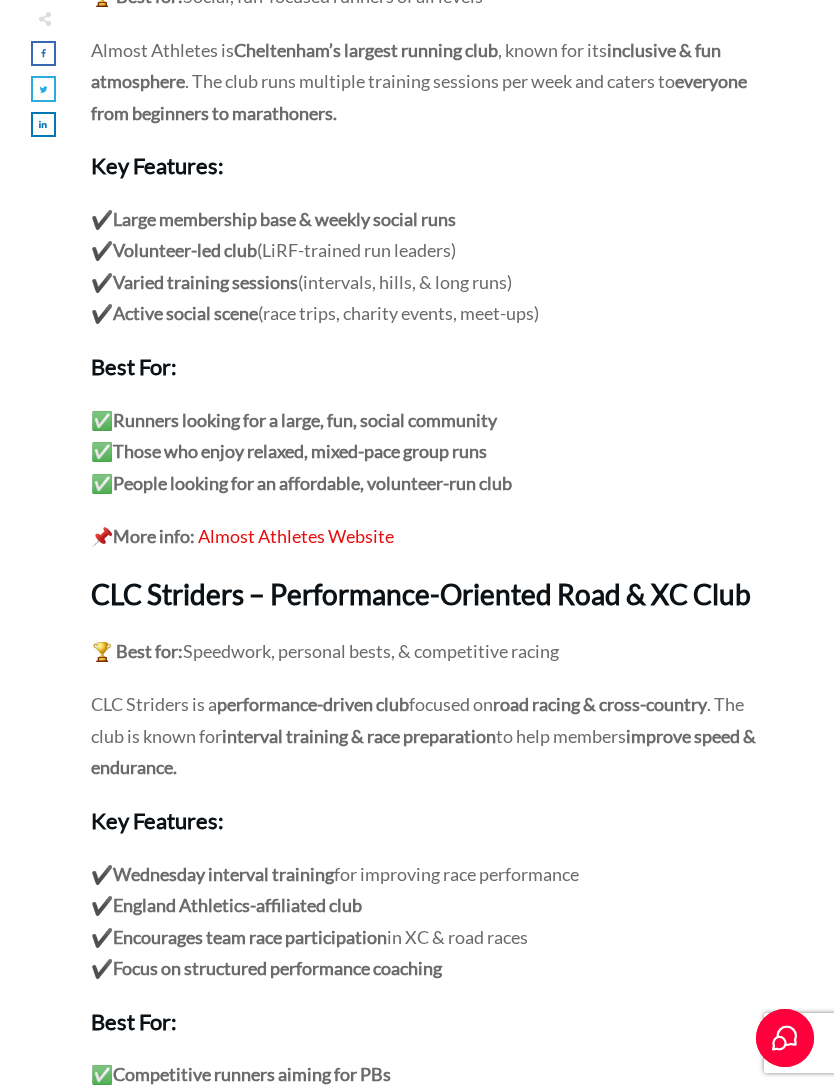 scroll, scrollTop: 2736, scrollLeft: 0, axis: vertical 